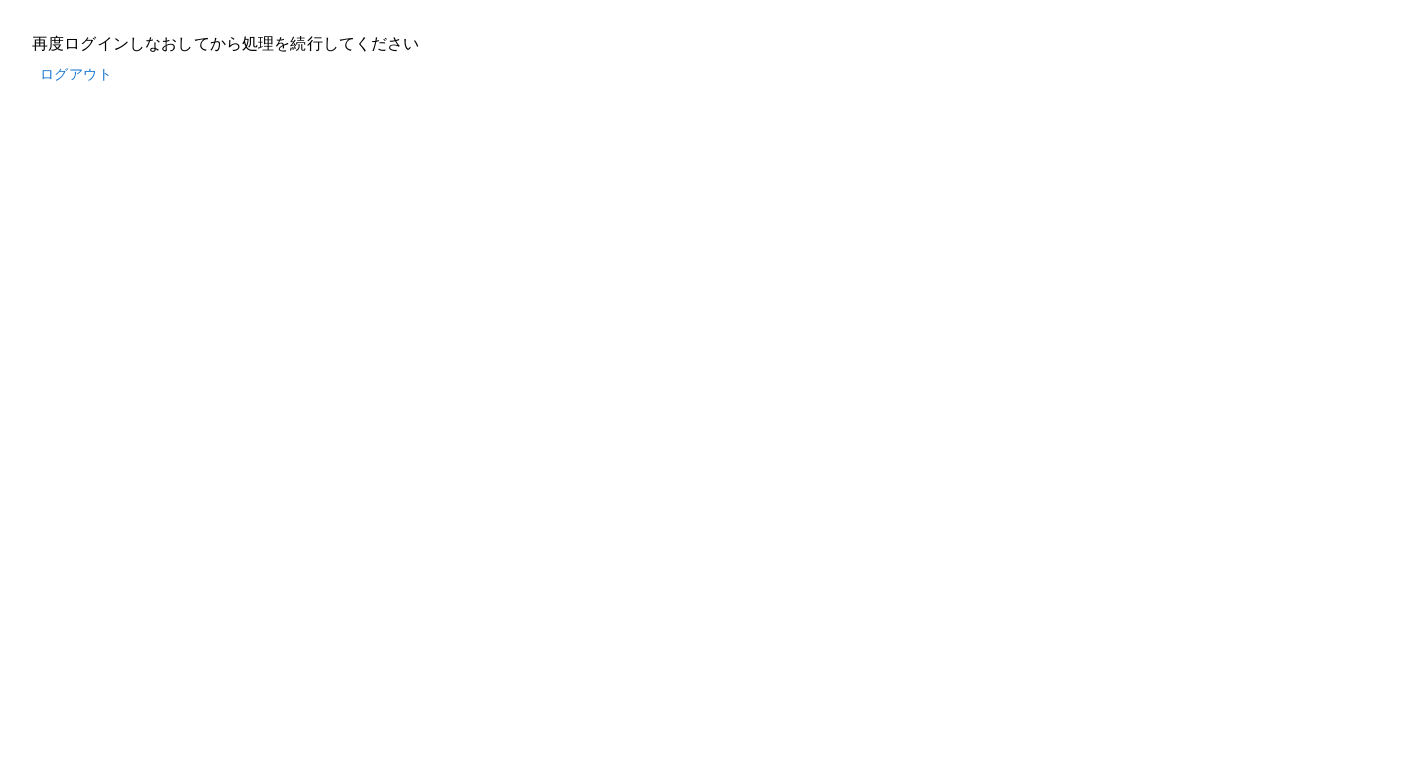 scroll, scrollTop: 0, scrollLeft: 0, axis: both 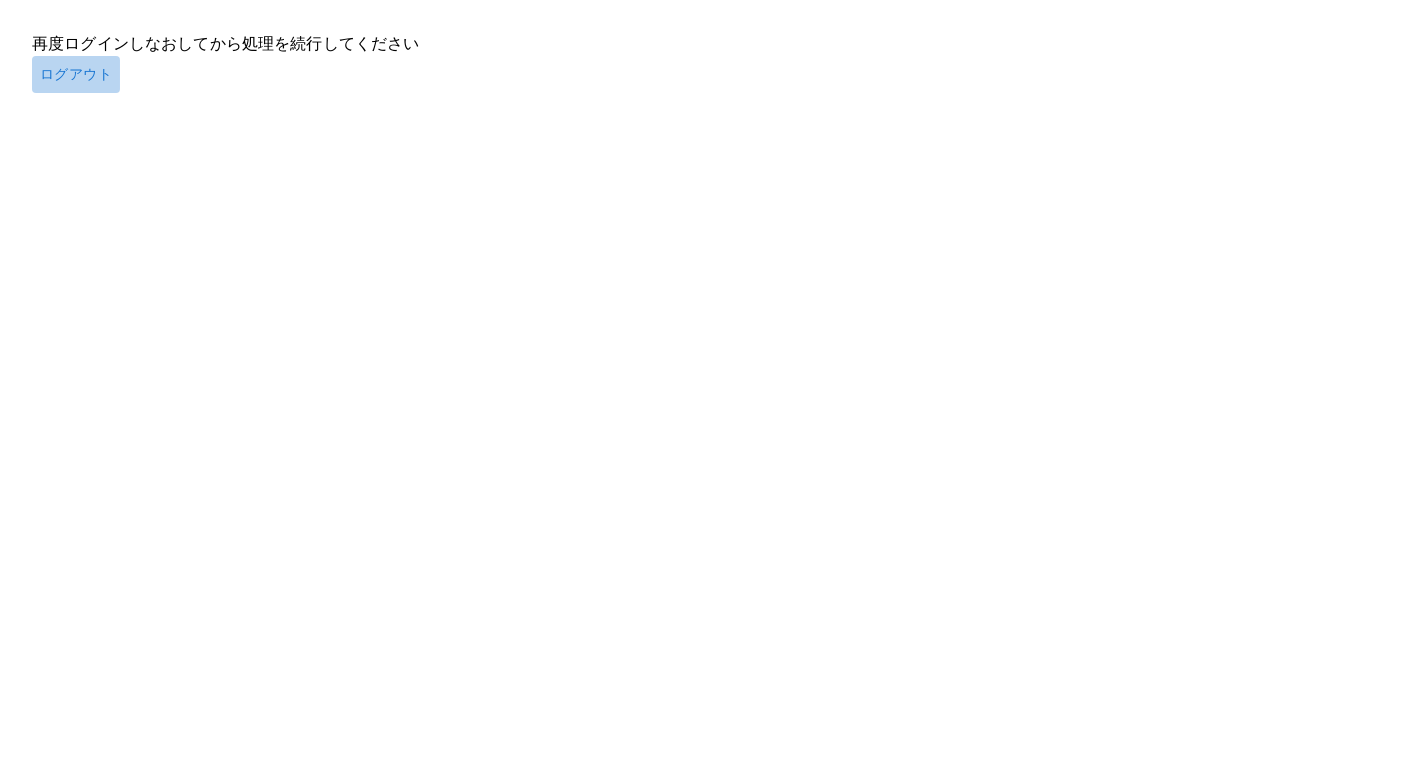 click on "ログアウト" at bounding box center (76, 74) 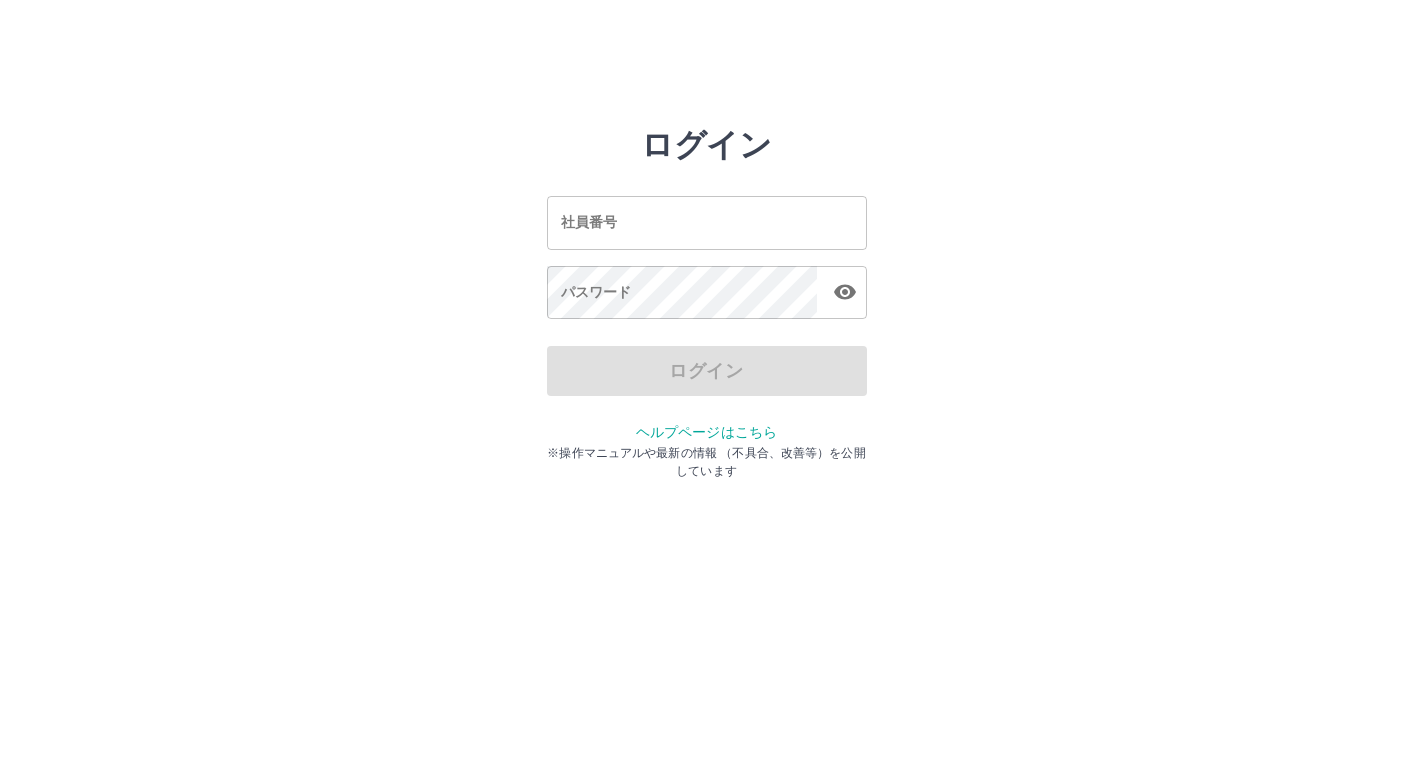 scroll, scrollTop: 0, scrollLeft: 0, axis: both 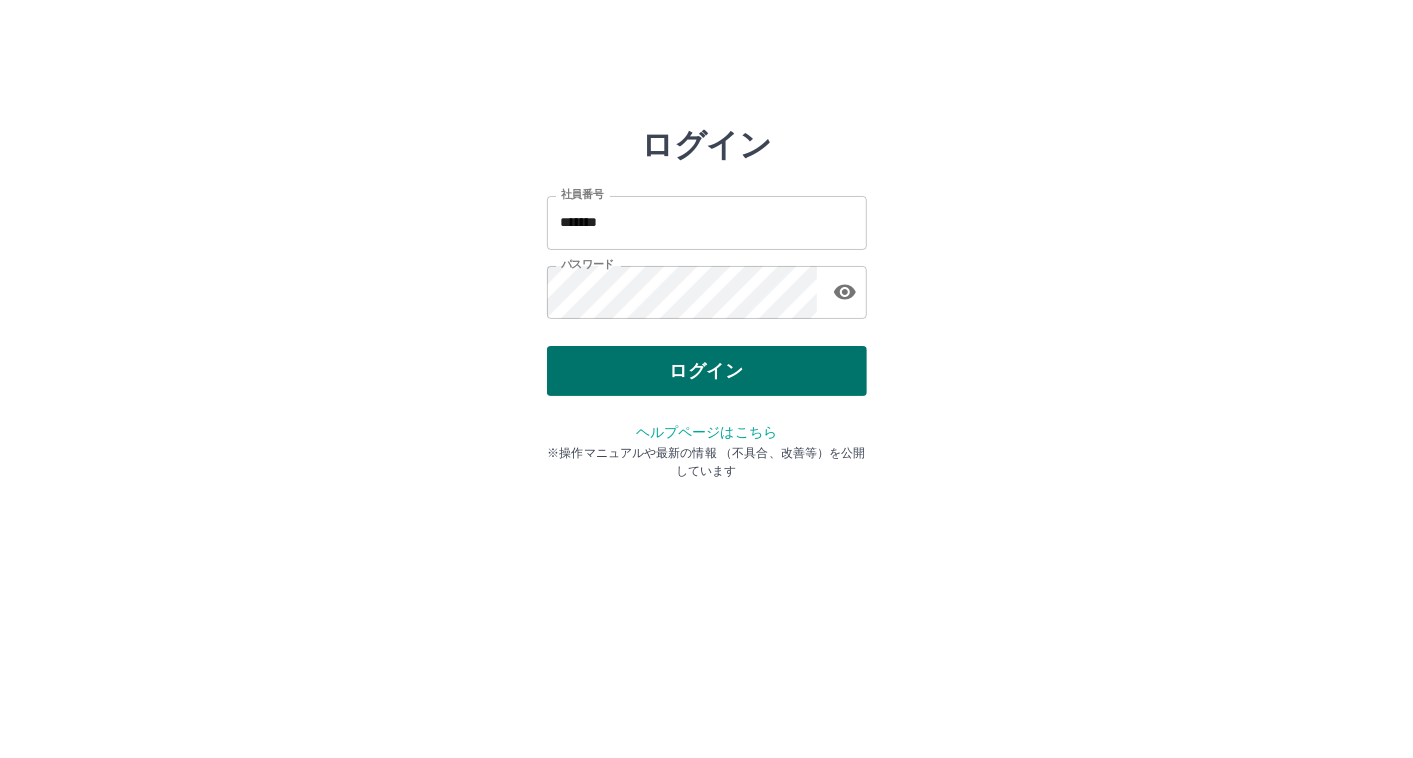 click on "ログイン" at bounding box center (707, 371) 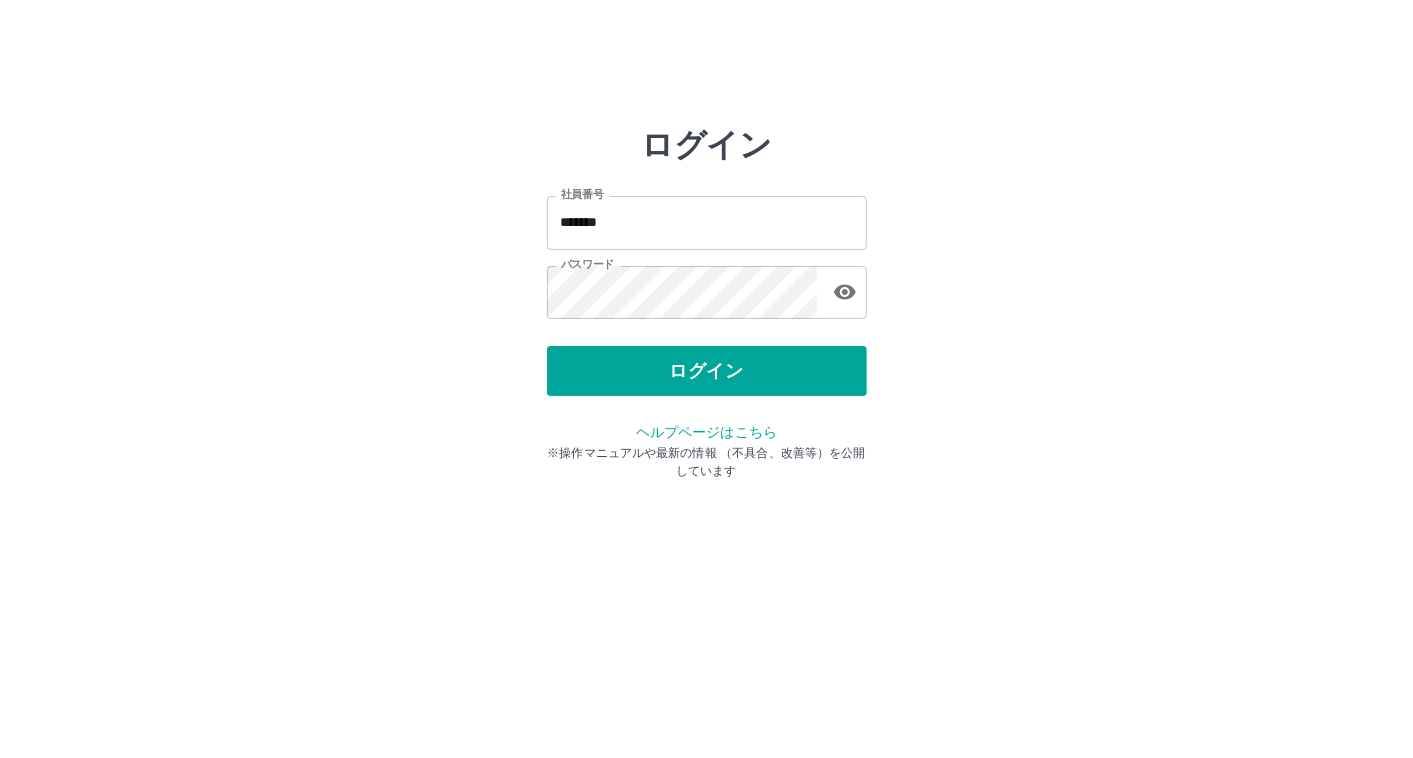 click on "*******" at bounding box center [707, 222] 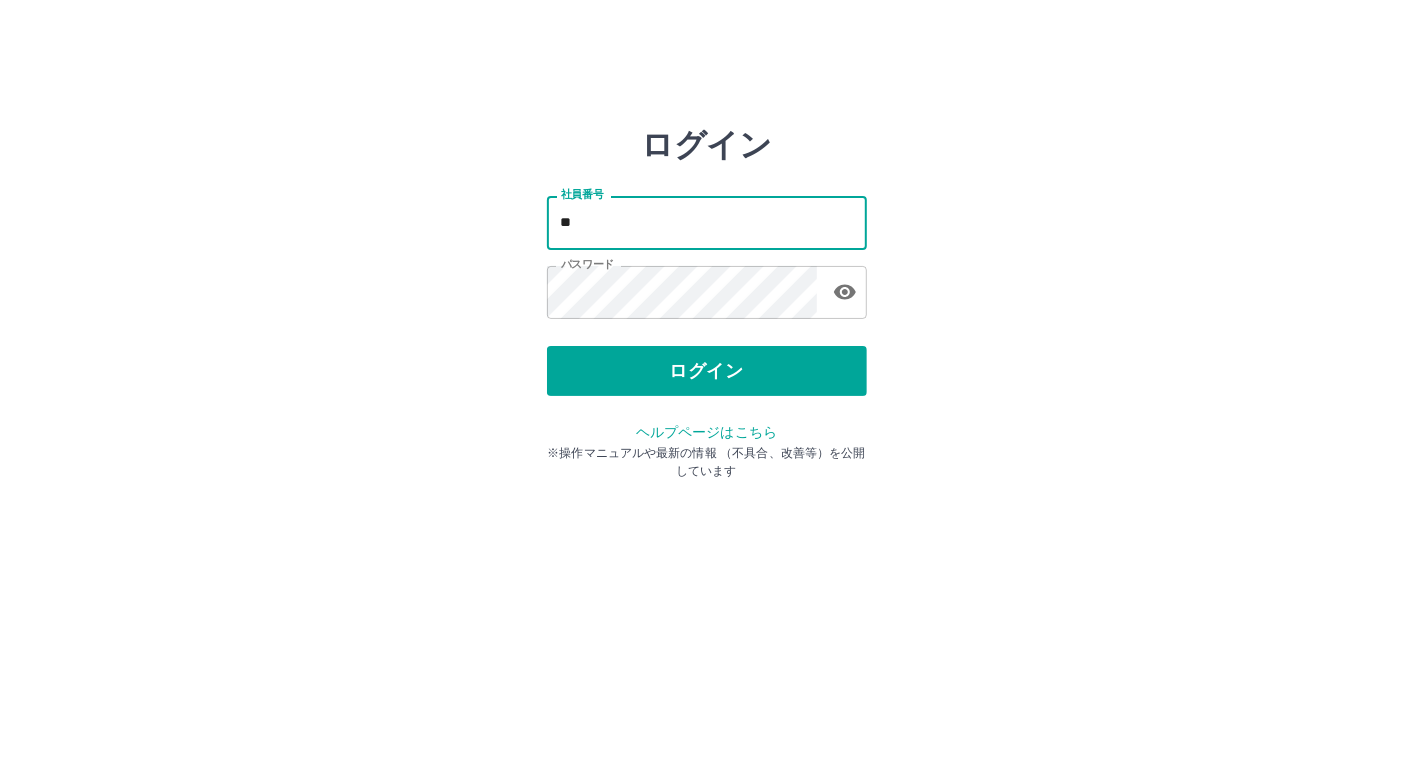 type on "*" 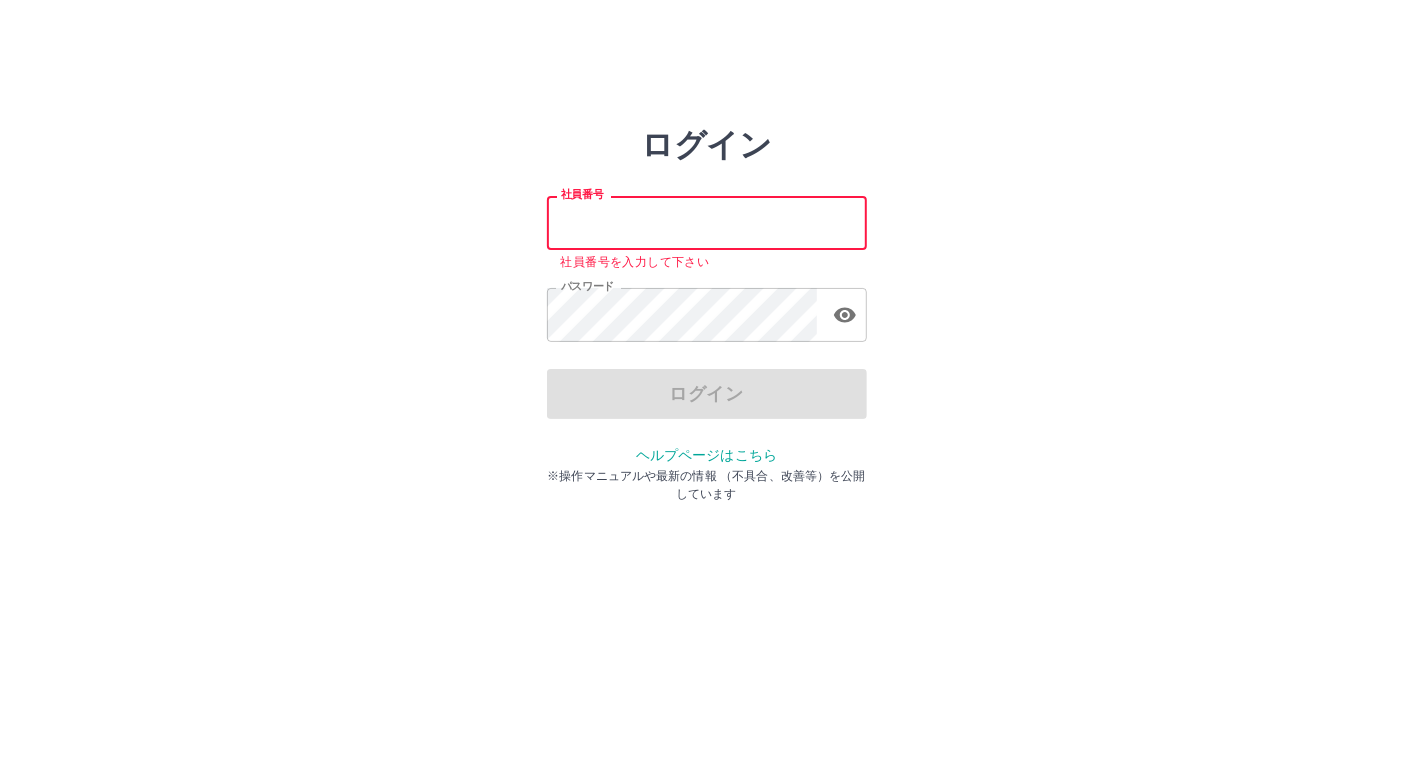 drag, startPoint x: 345, startPoint y: 310, endPoint x: 384, endPoint y: 313, distance: 39.115215 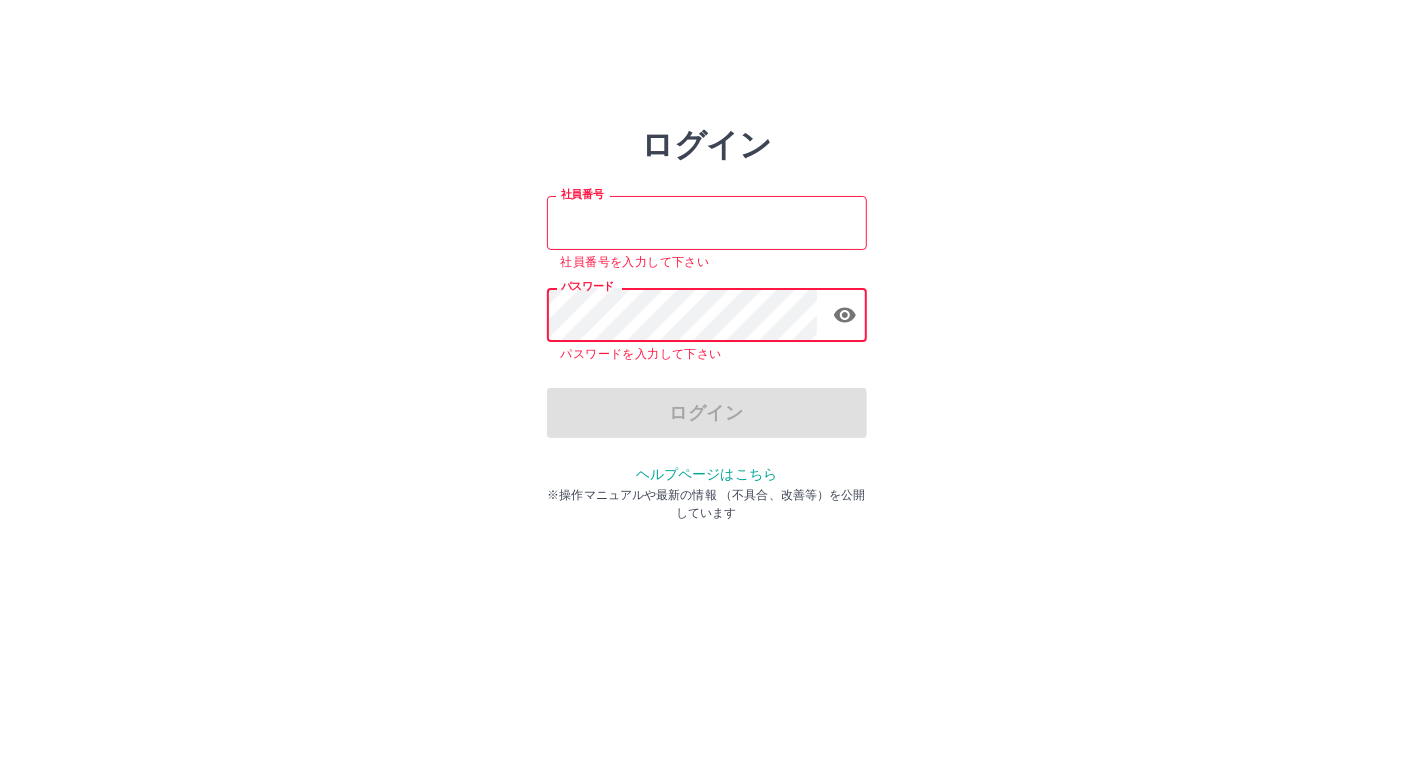 type on "*******" 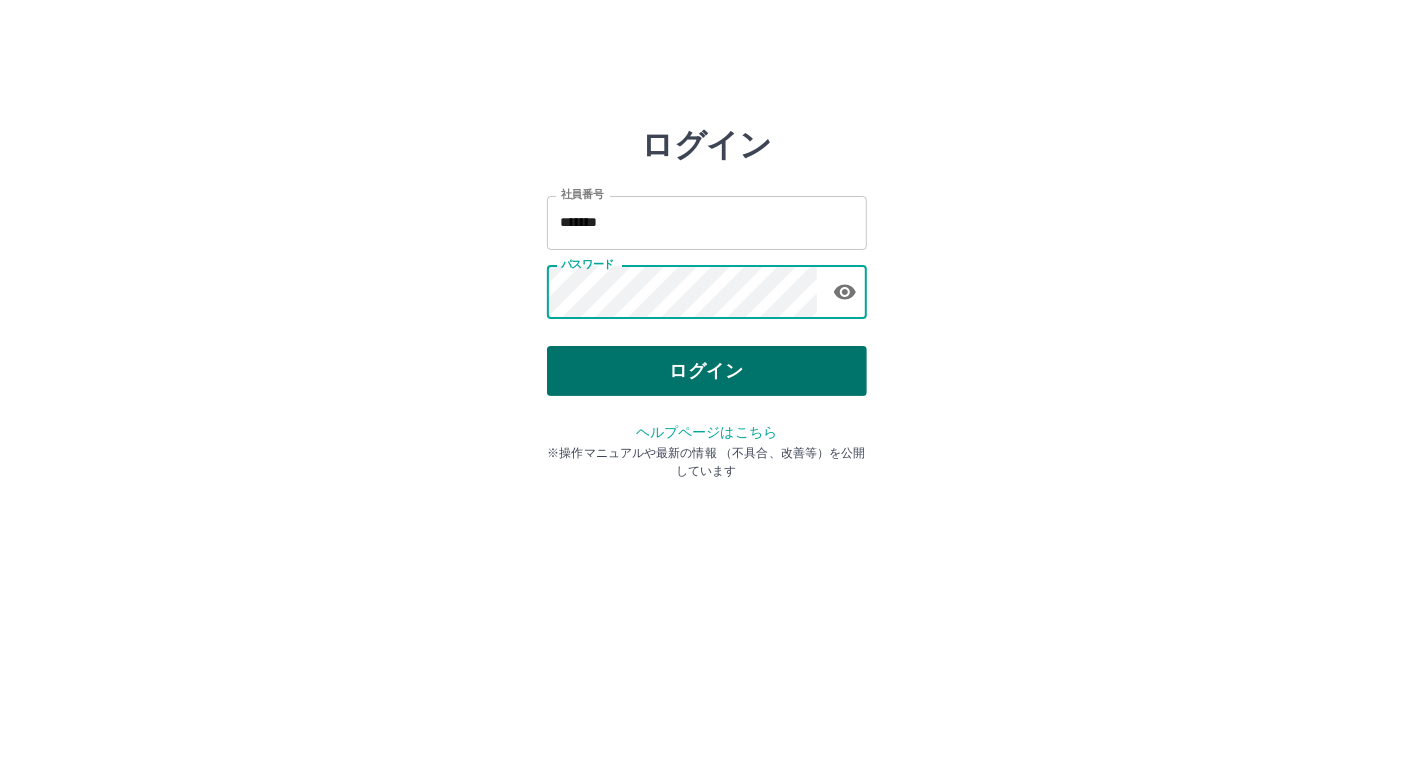 click on "ログイン" at bounding box center (707, 371) 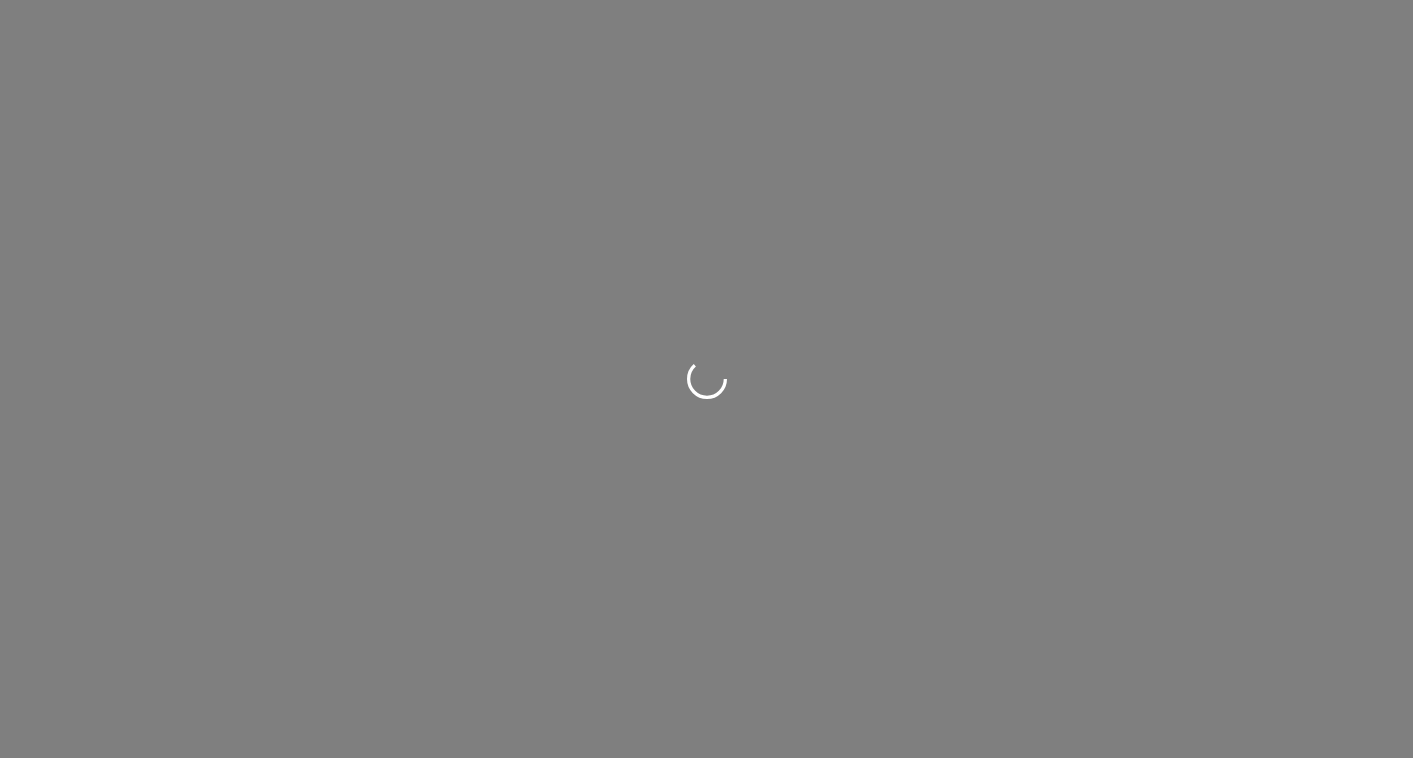 scroll, scrollTop: 0, scrollLeft: 0, axis: both 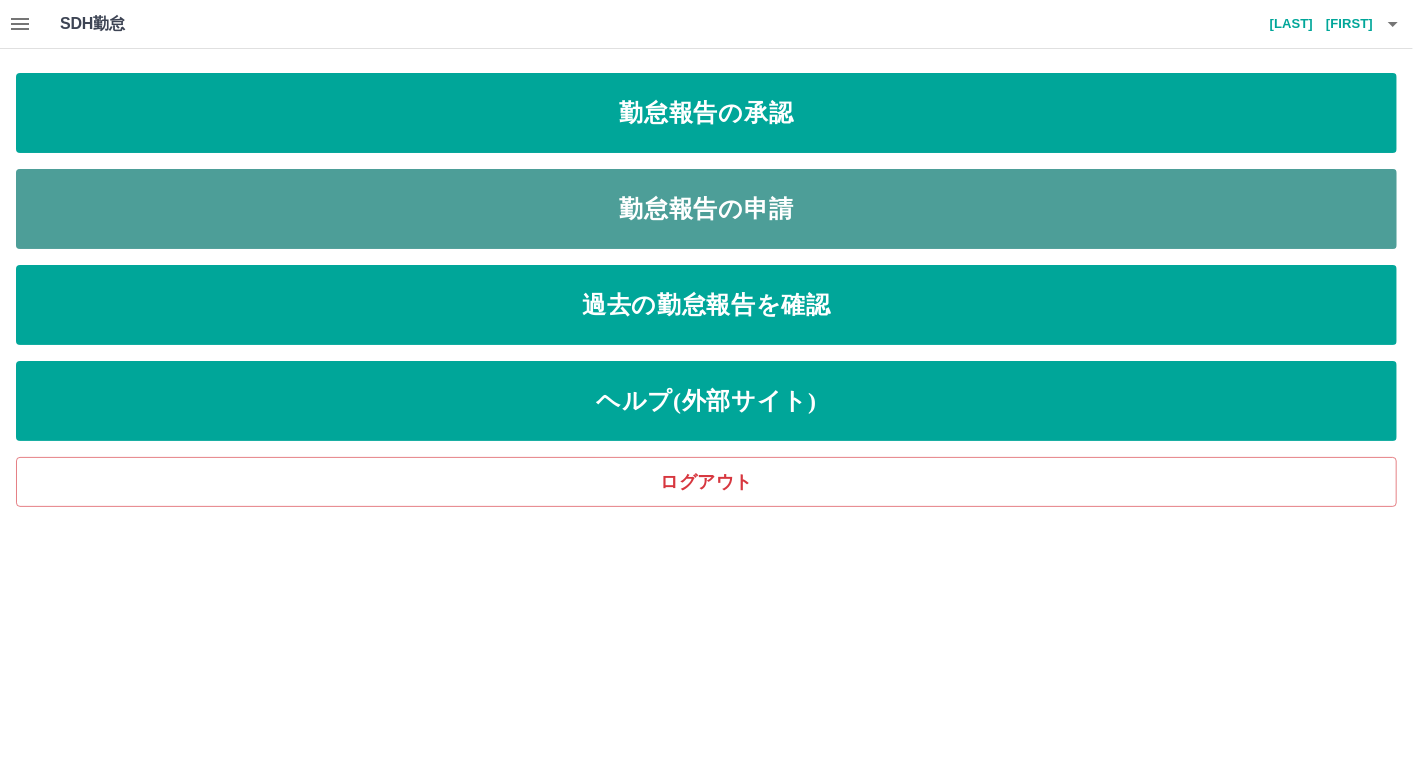 click on "勤怠報告の申請" at bounding box center [706, 209] 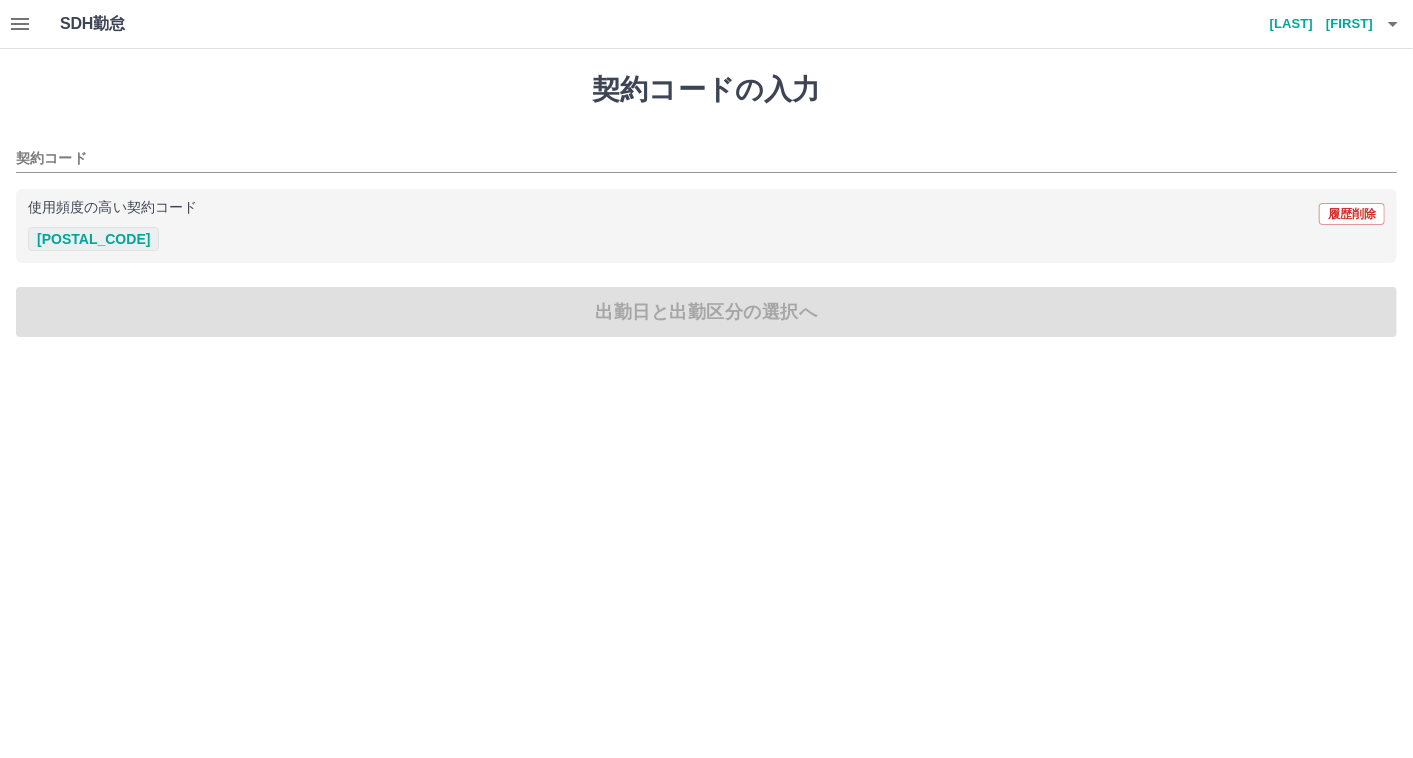 click on "41081011" at bounding box center (93, 239) 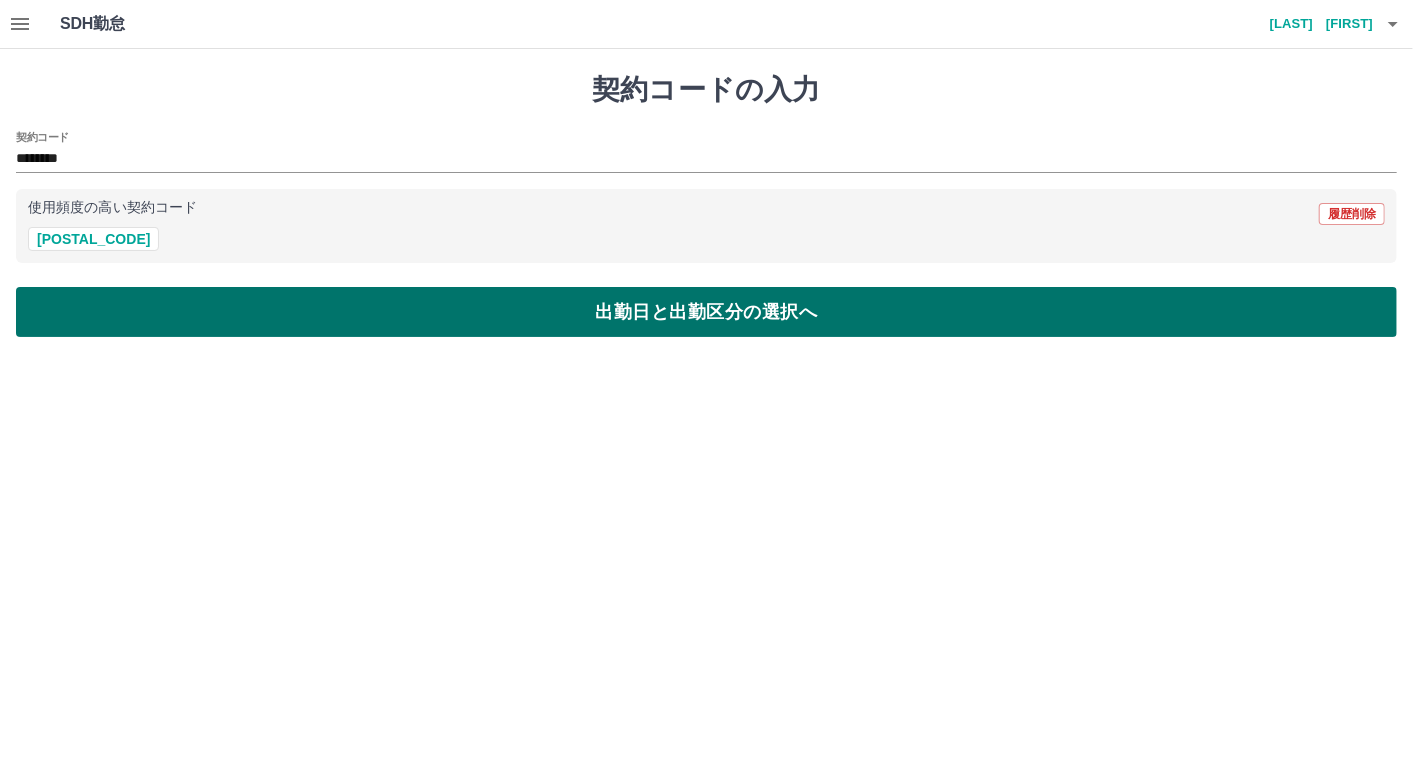 click on "出勤日と出勤区分の選択へ" at bounding box center (706, 312) 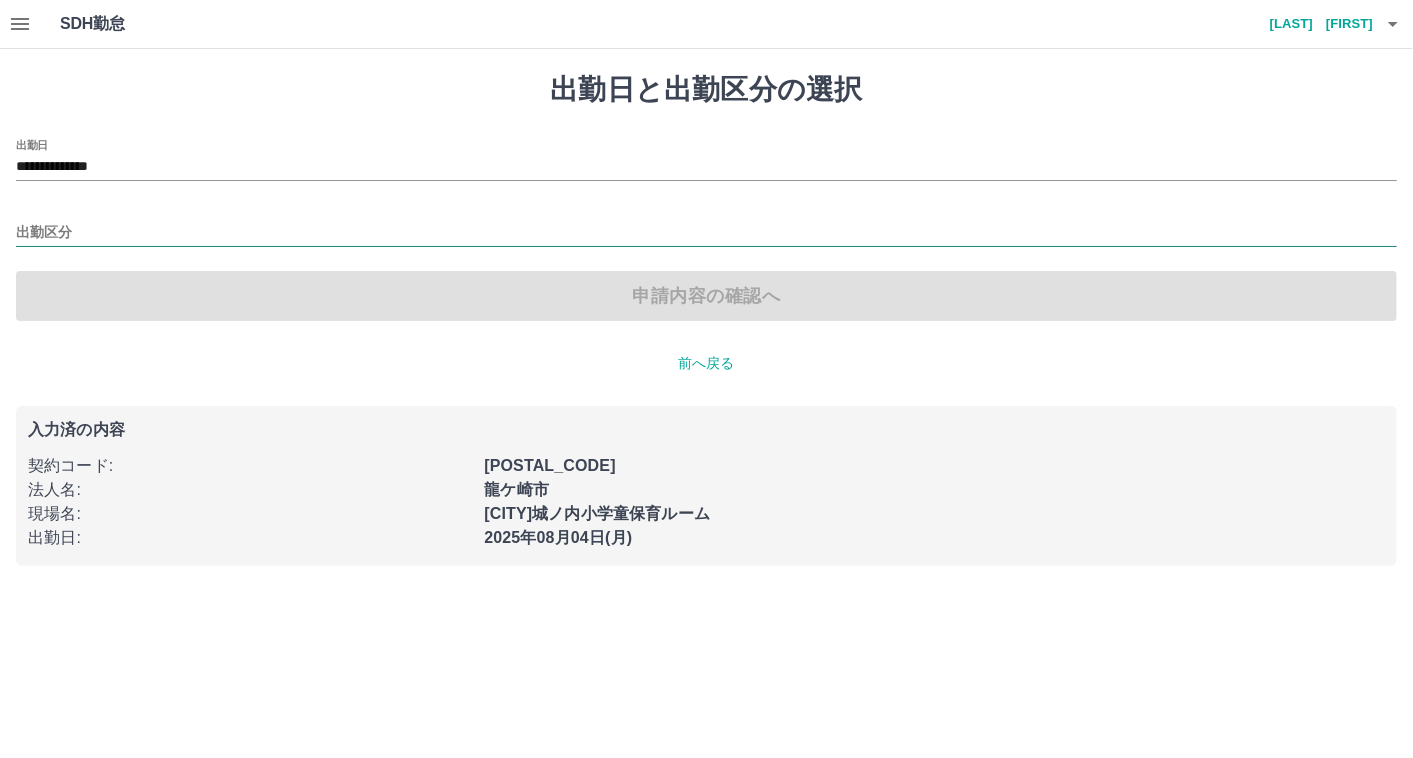 click on "出勤区分" at bounding box center (706, 233) 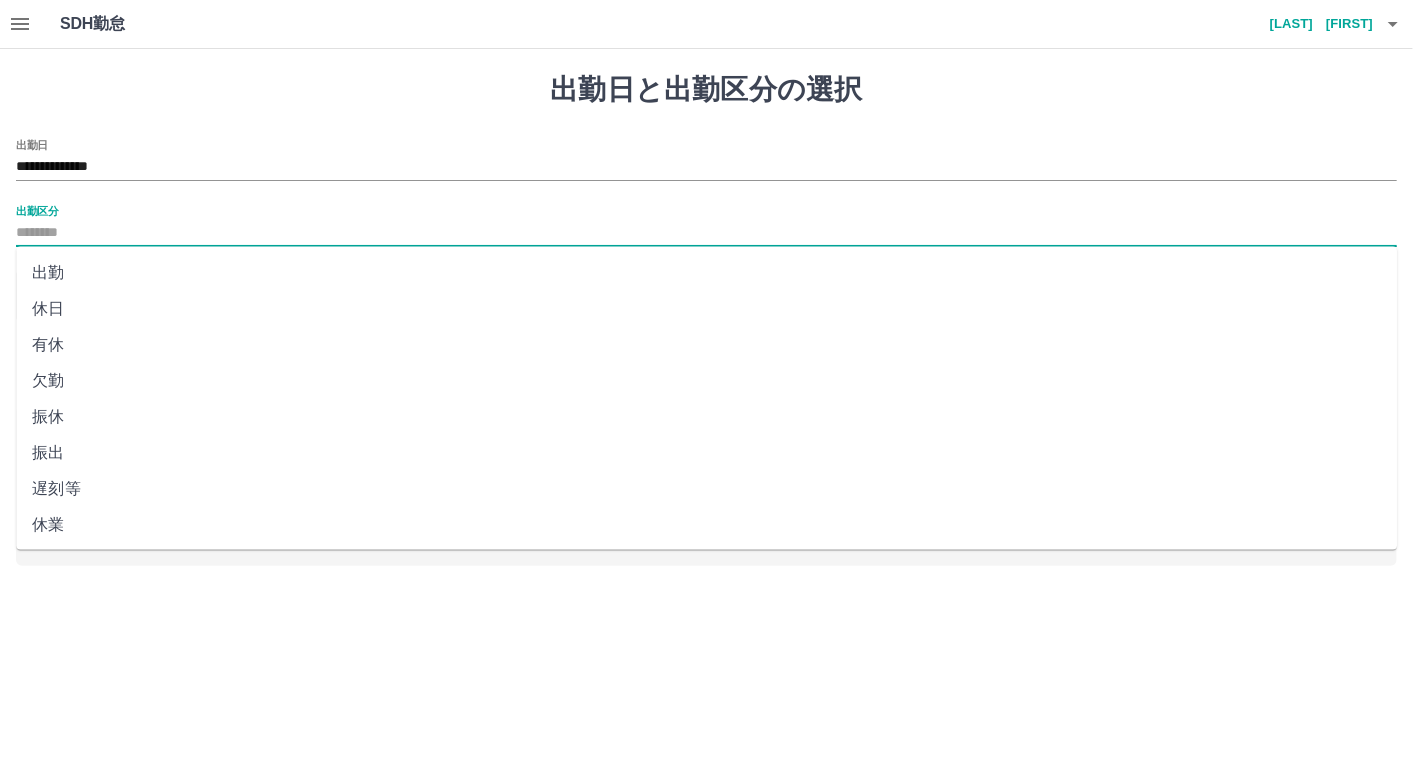 click on "出勤" at bounding box center [706, 273] 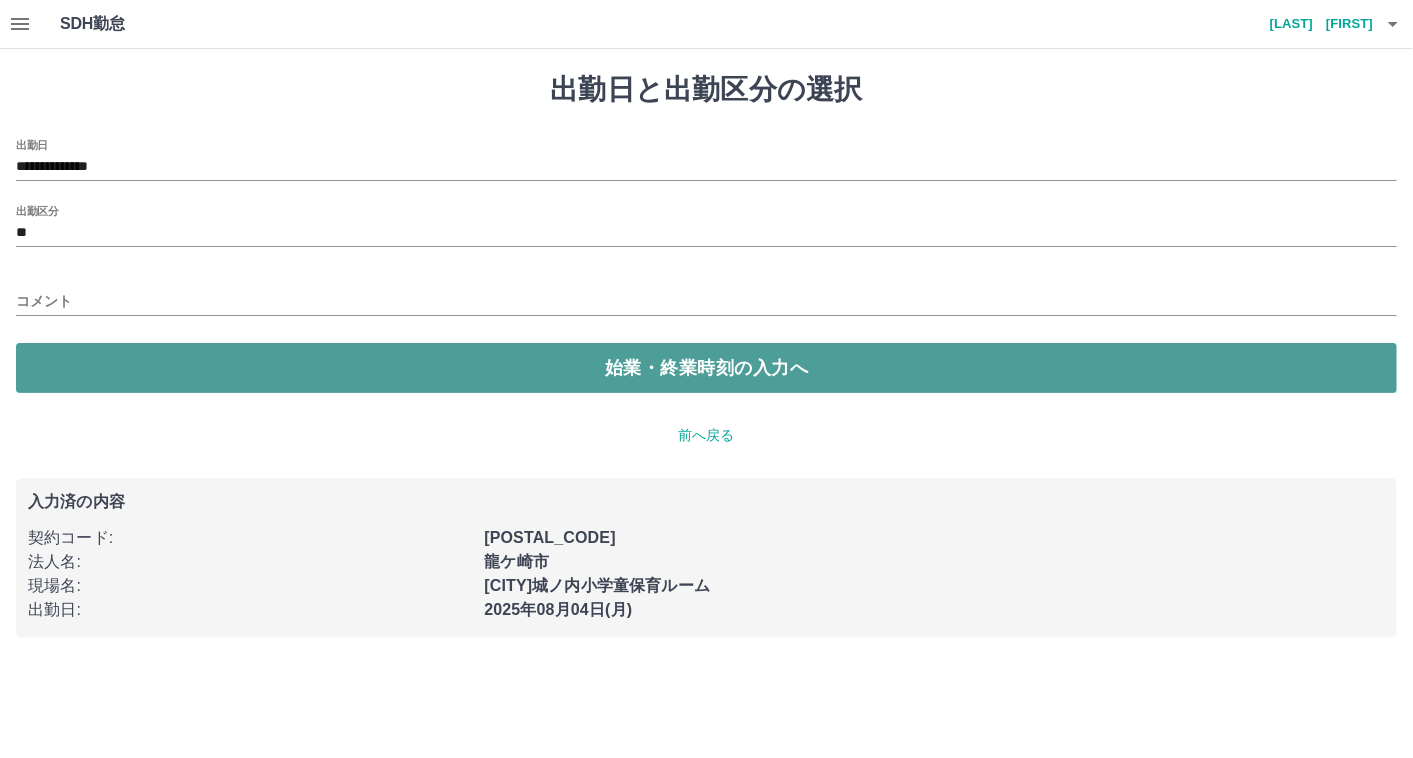 click on "始業・終業時刻の入力へ" at bounding box center [706, 368] 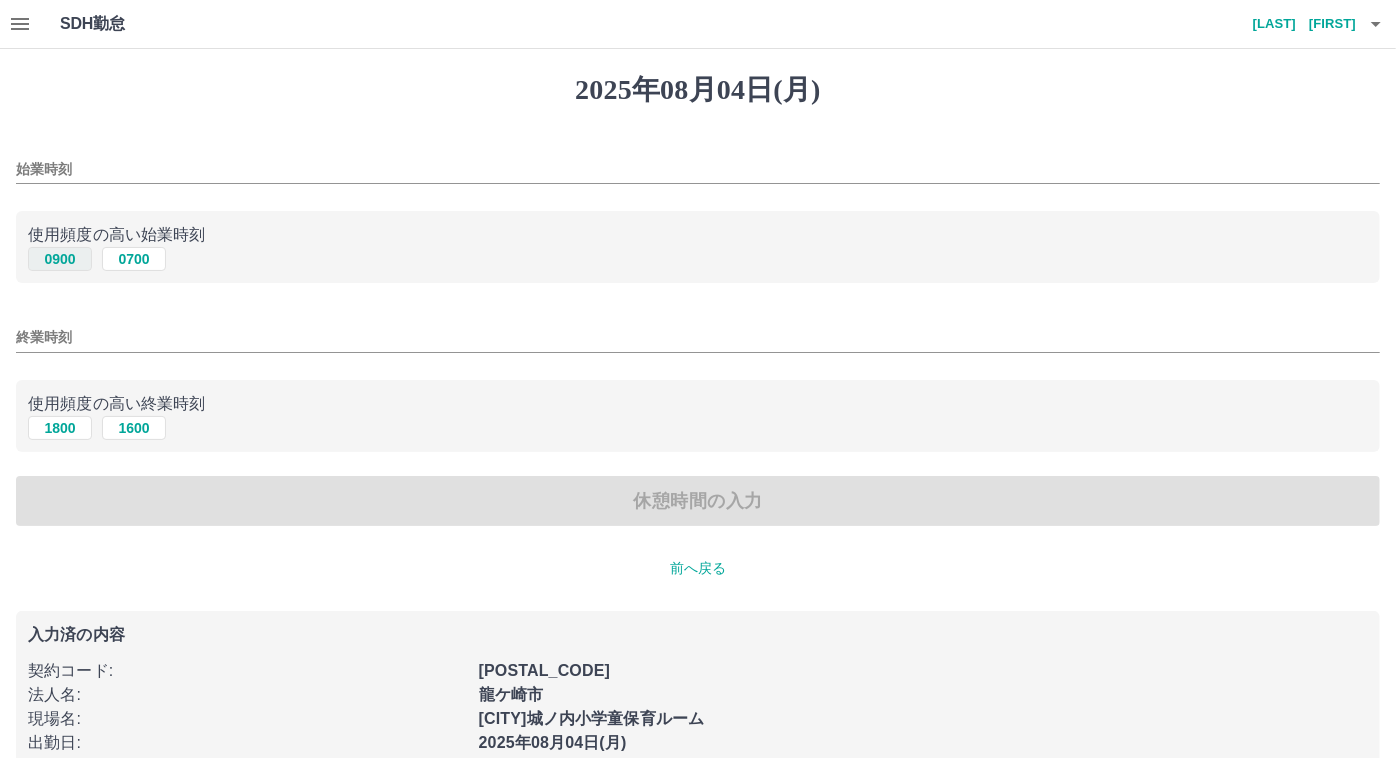 click on "0900" at bounding box center (60, 259) 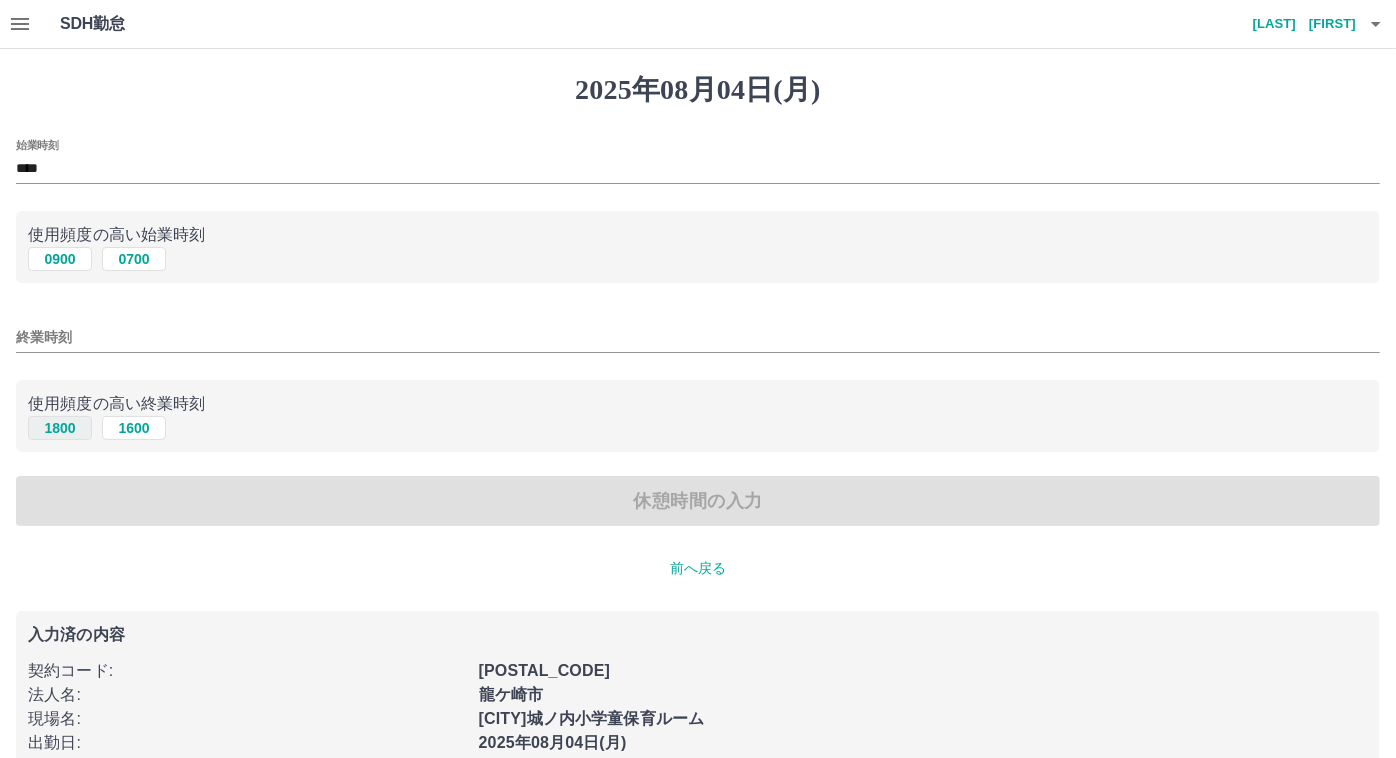 click on "1800" at bounding box center (60, 428) 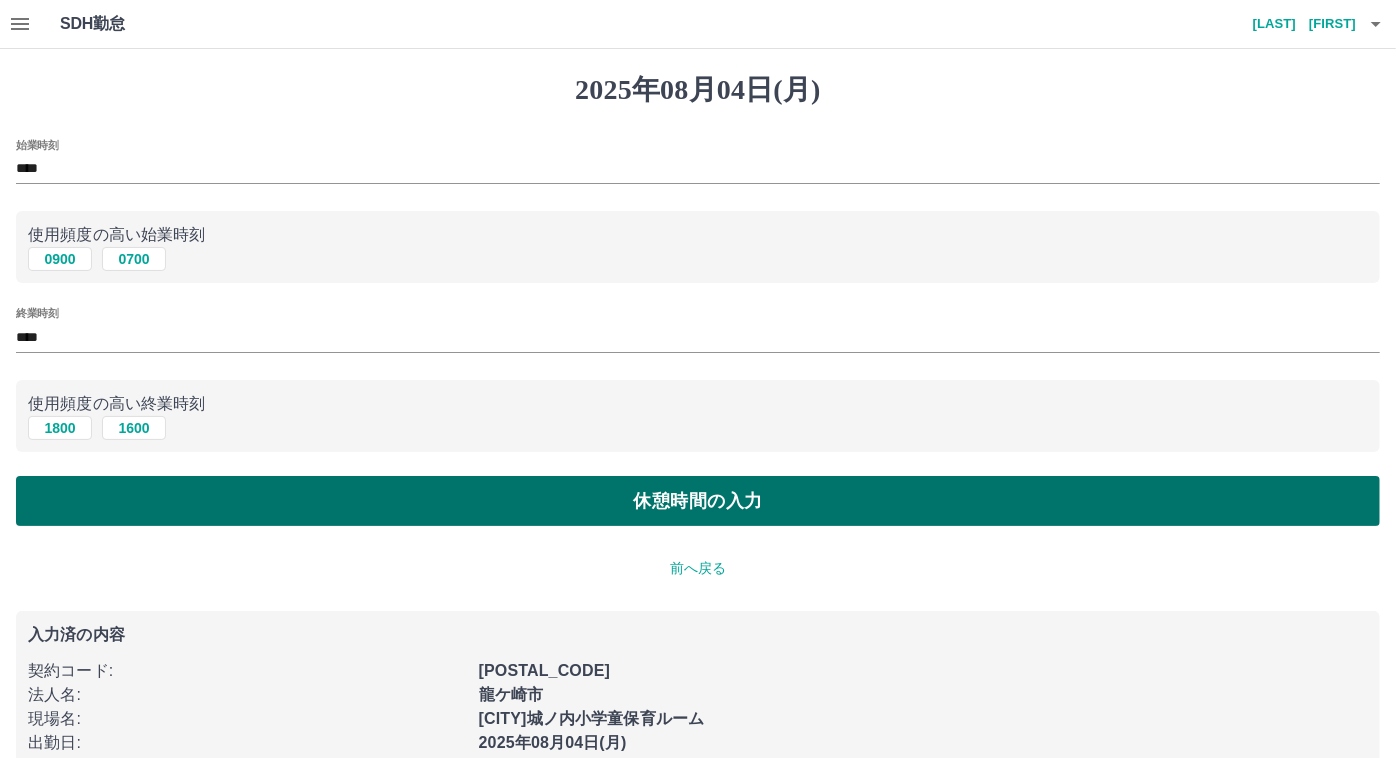 click on "休憩時間の入力" at bounding box center [698, 501] 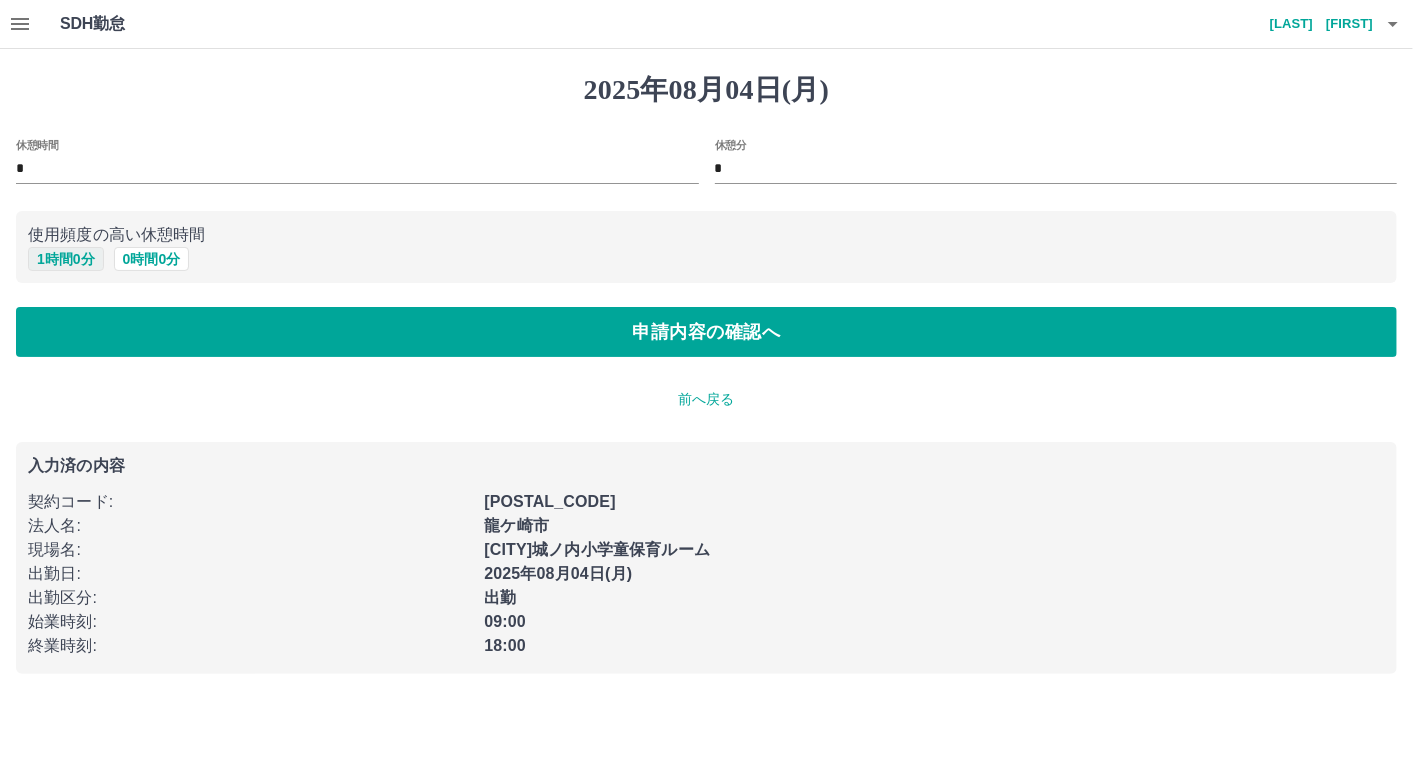 click on "1 時間 0 分" at bounding box center (66, 259) 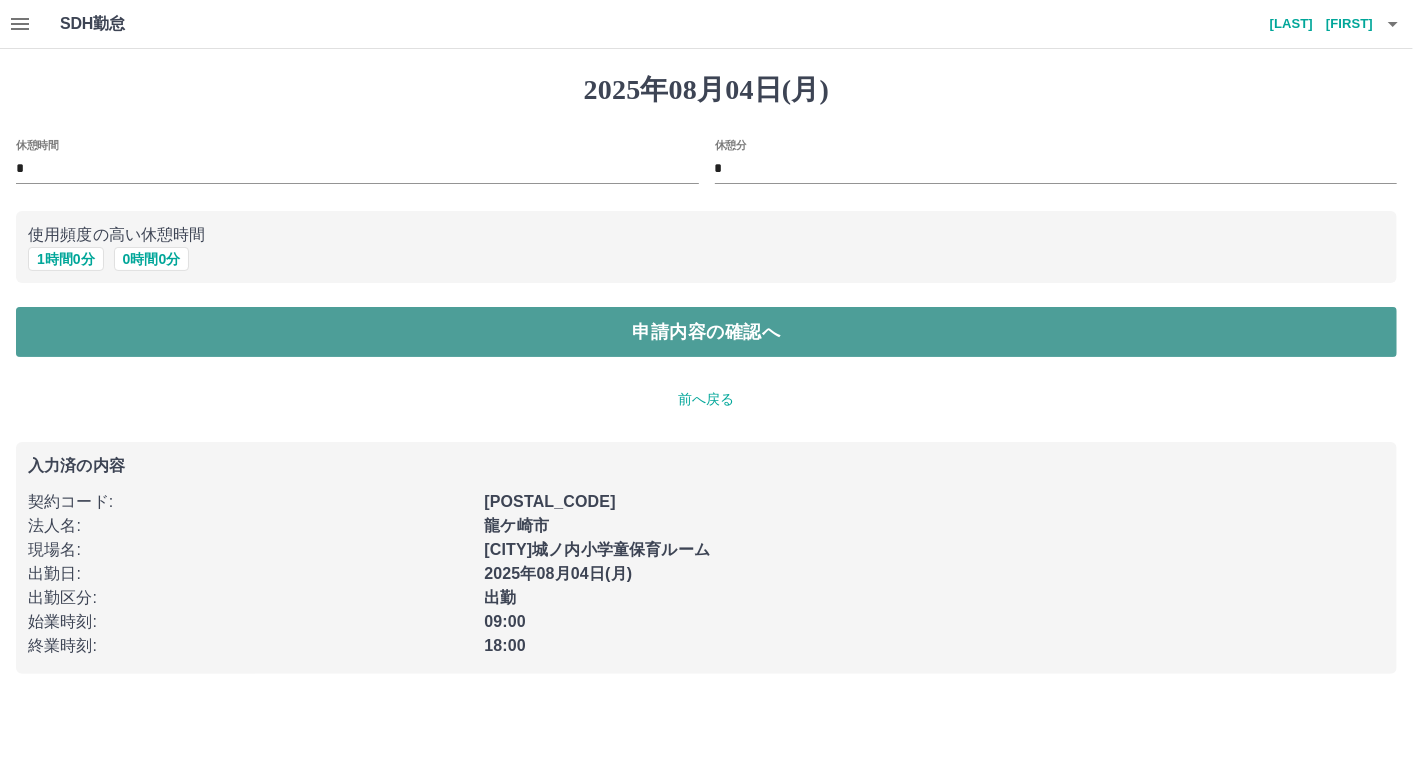 click on "申請内容の確認へ" at bounding box center [706, 332] 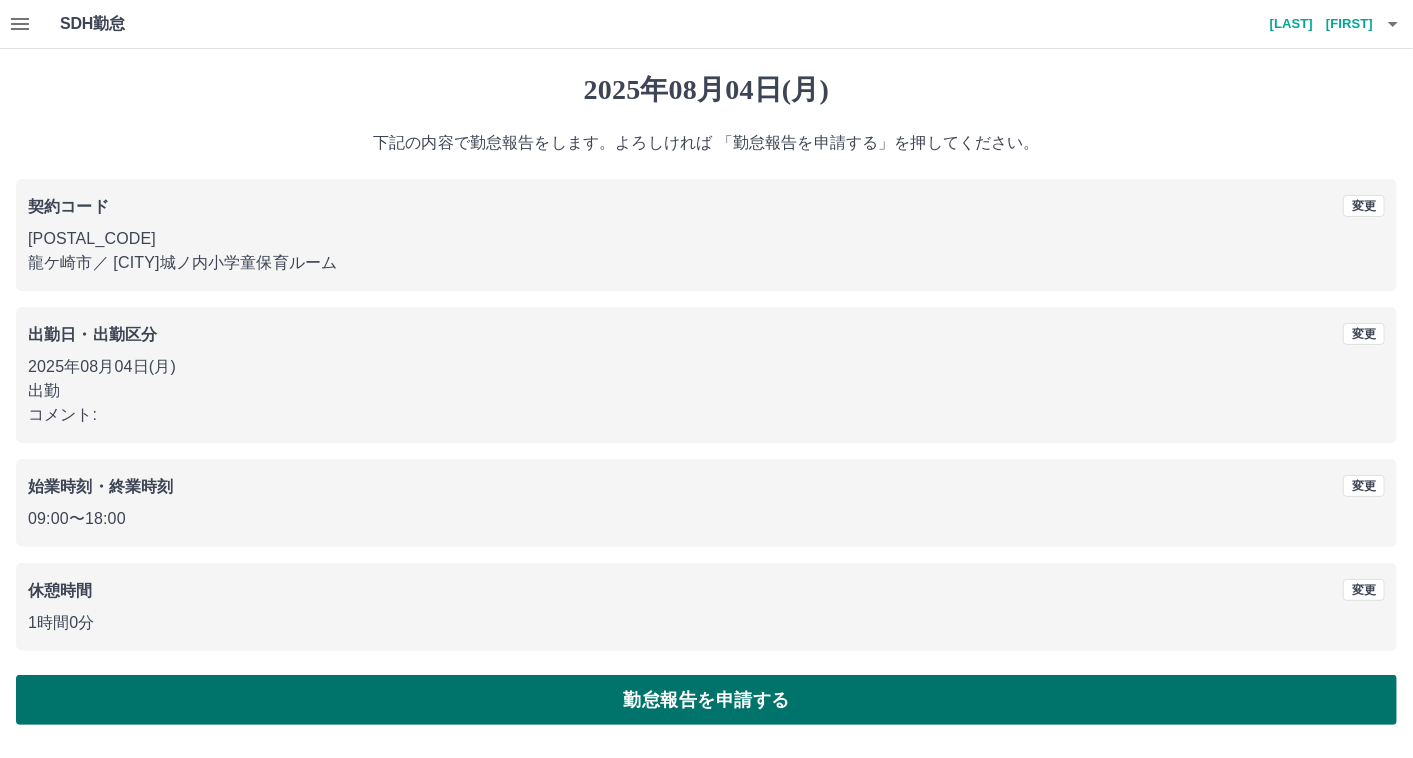 click on "勤怠報告を申請する" at bounding box center (706, 700) 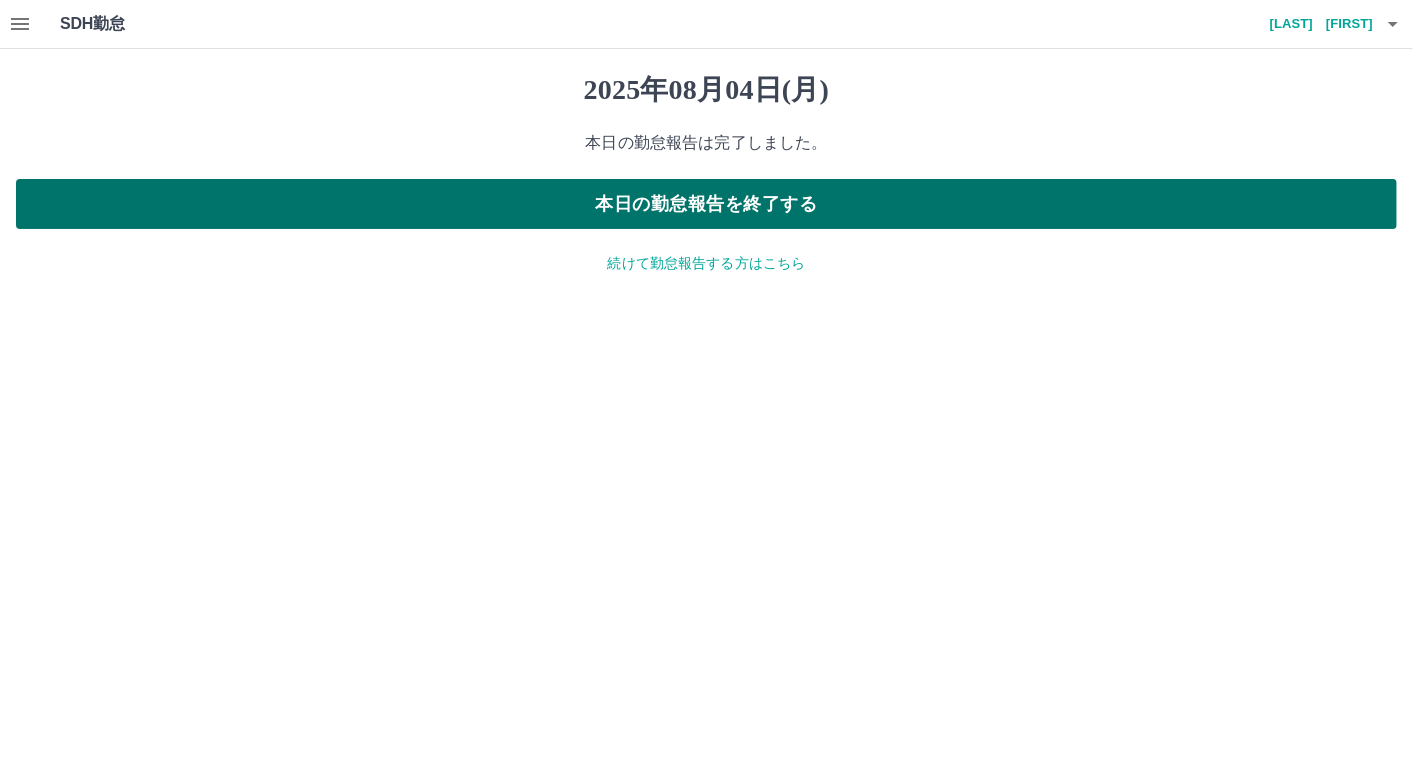 click on "本日の勤怠報告を終了する" at bounding box center (706, 204) 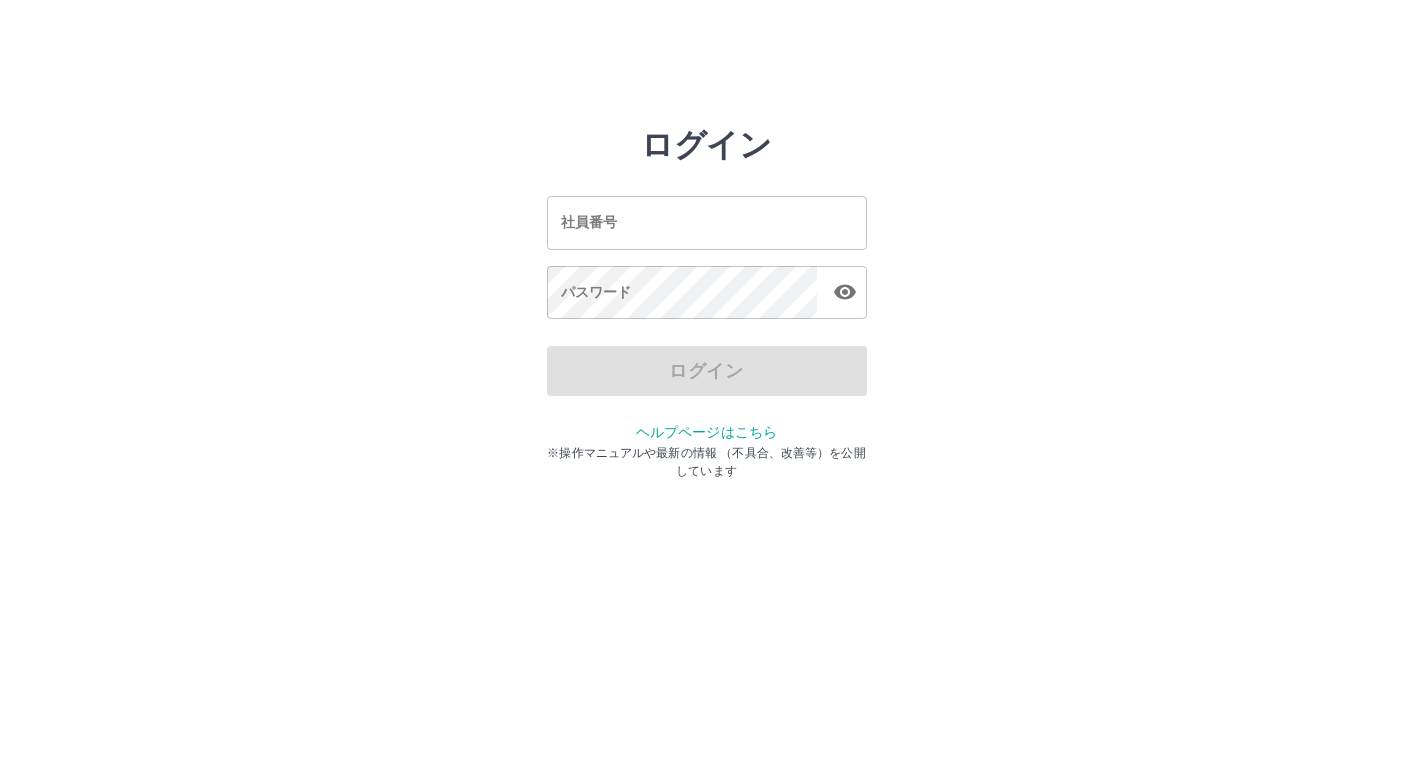 scroll, scrollTop: 0, scrollLeft: 0, axis: both 